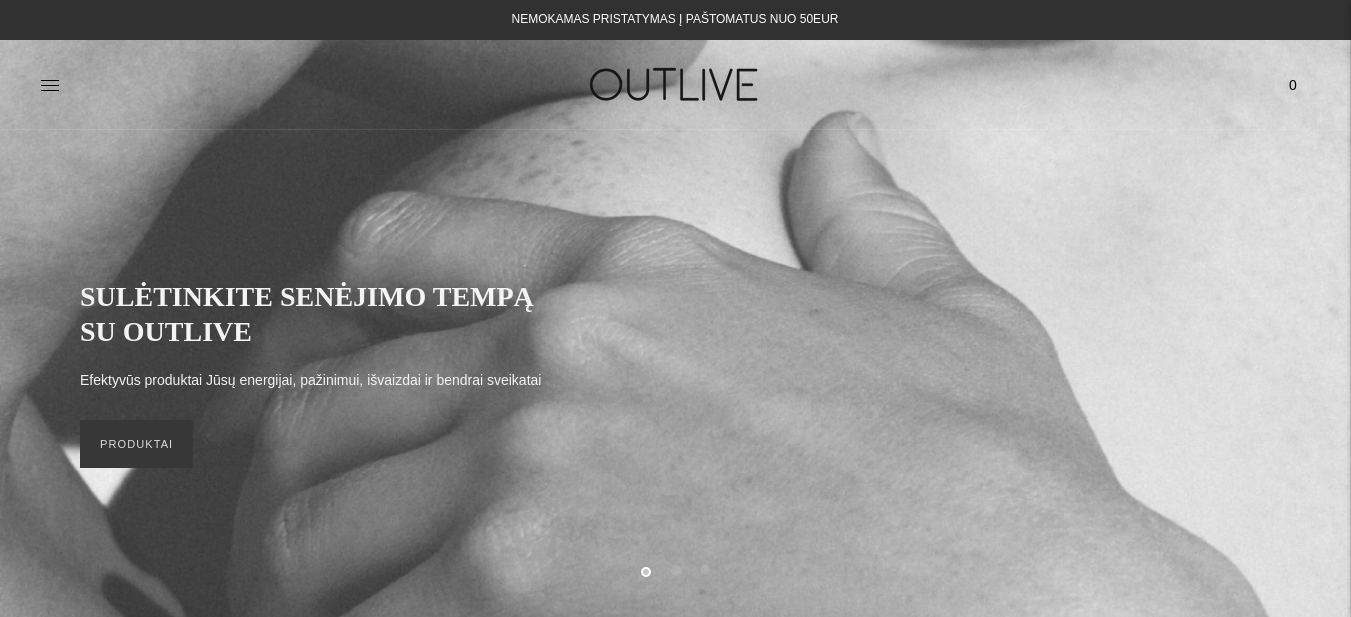 scroll, scrollTop: 0, scrollLeft: 0, axis: both 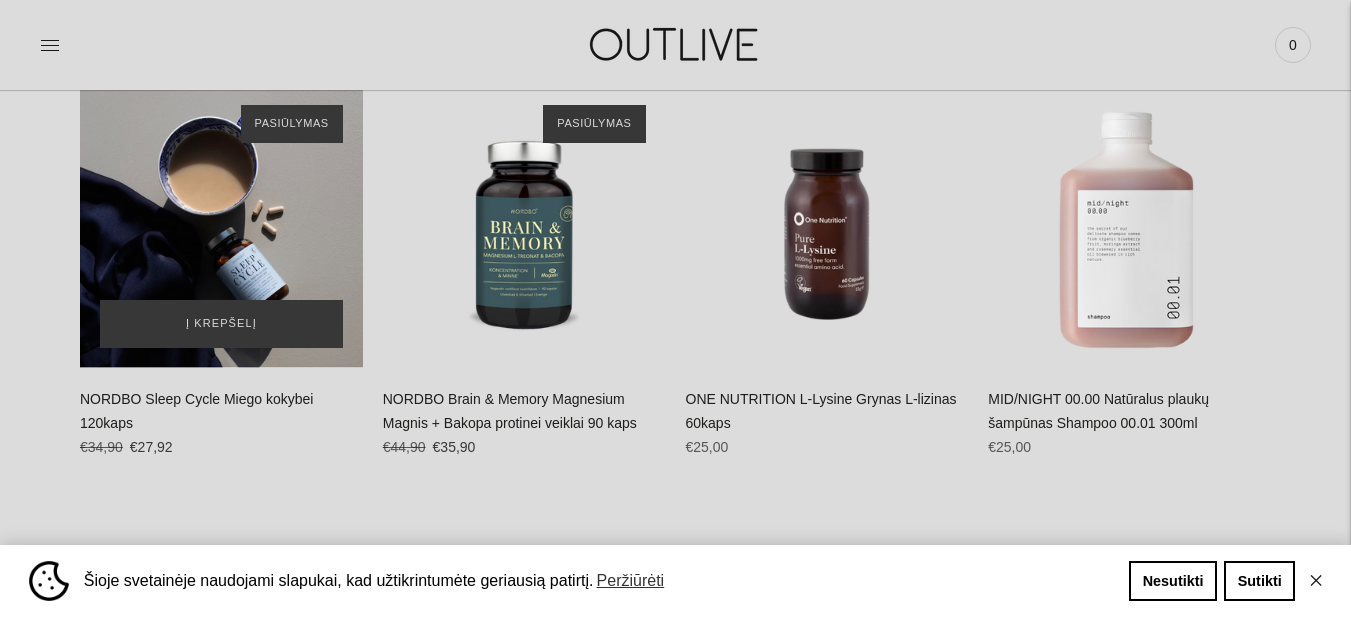 click at bounding box center (221, 226) 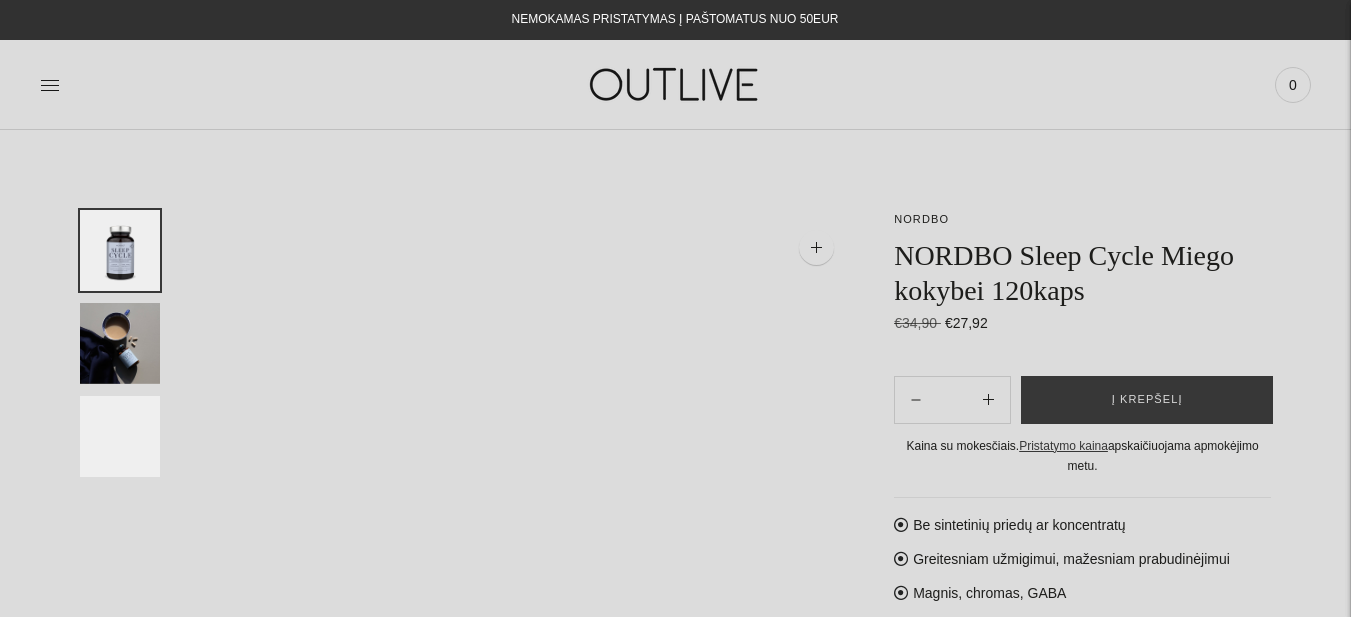 scroll, scrollTop: 0, scrollLeft: 0, axis: both 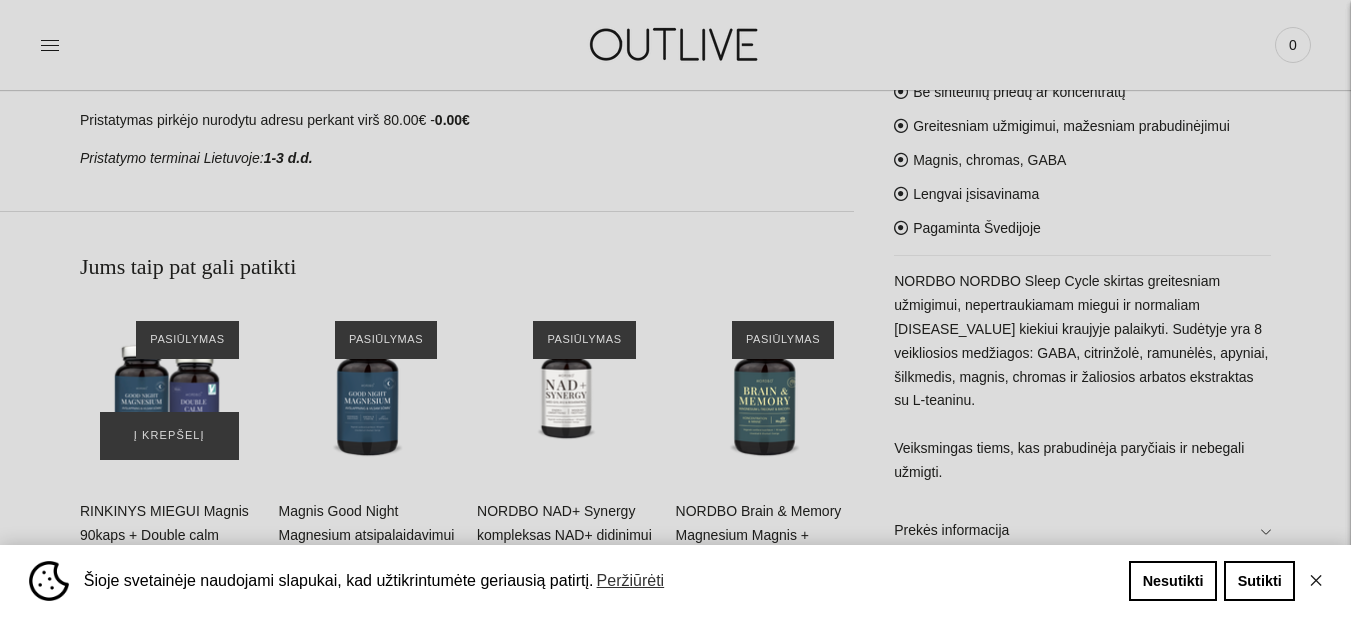 click at bounding box center (169, 390) 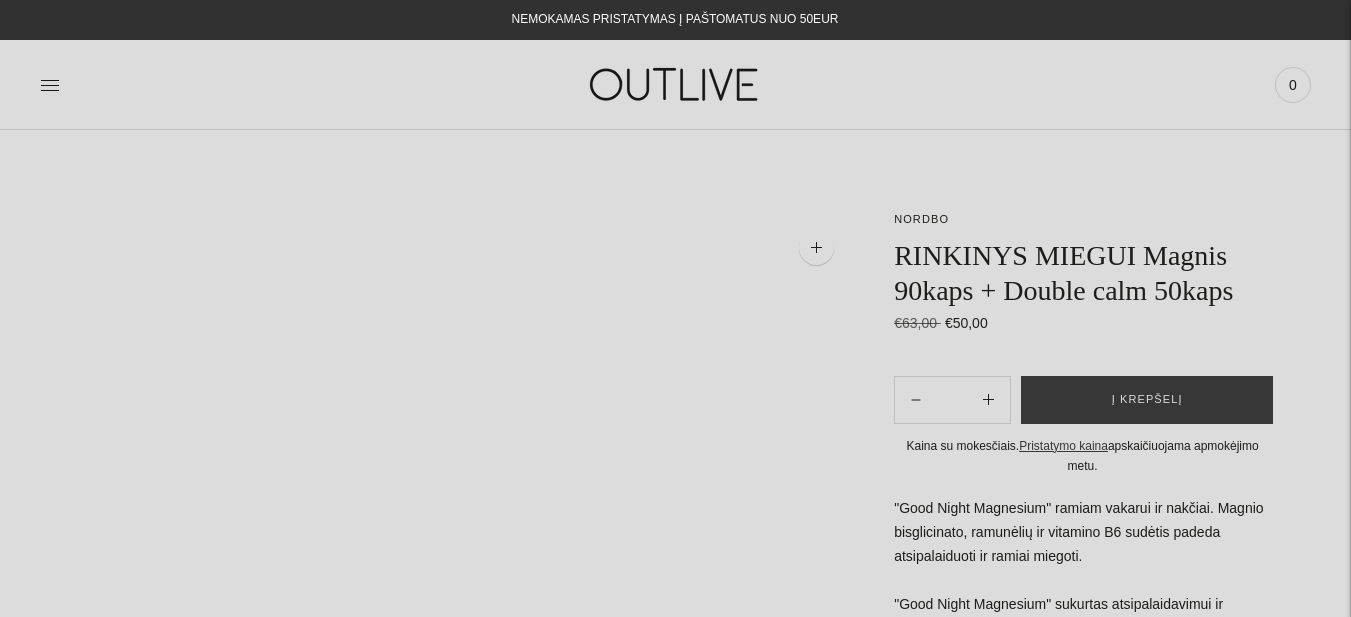 scroll, scrollTop: 0, scrollLeft: 0, axis: both 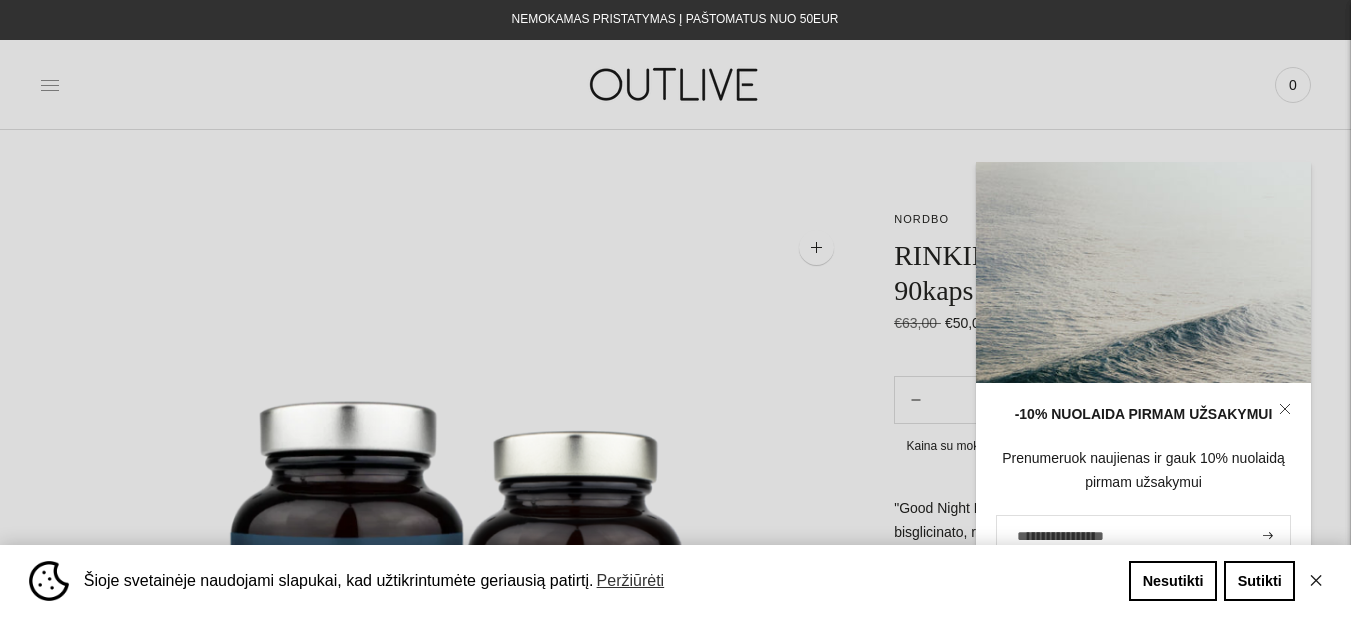 click 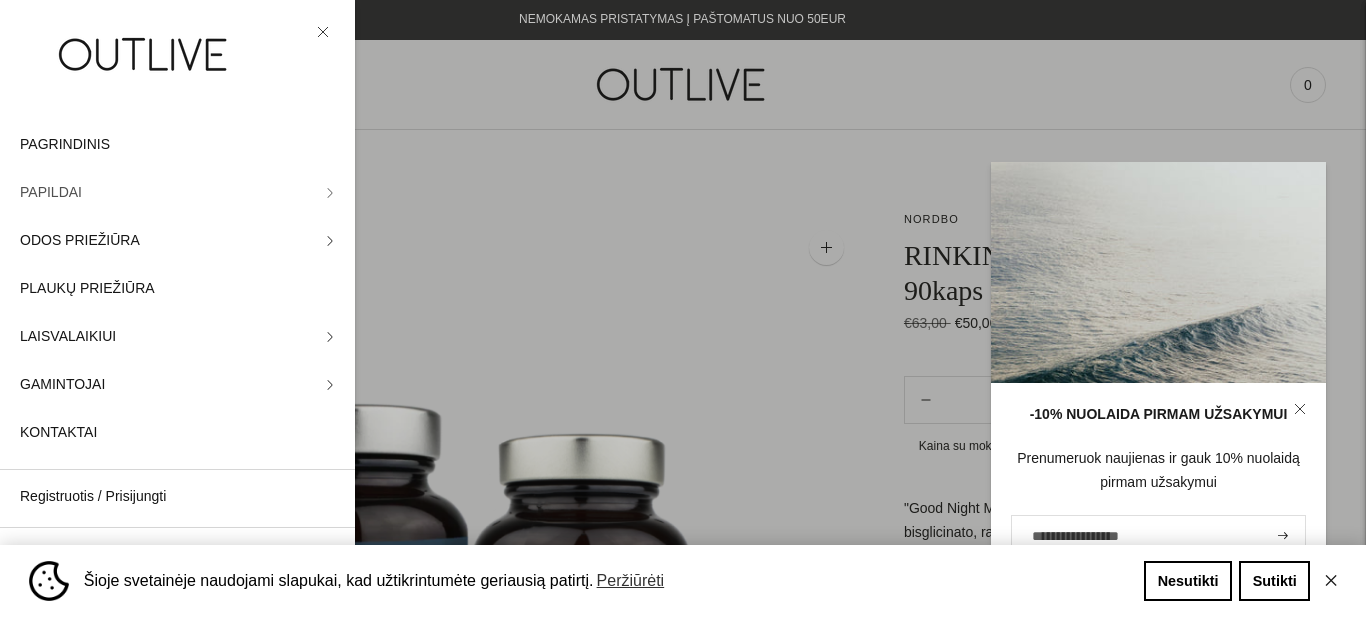 click on "PAPILDAI" at bounding box center (51, 193) 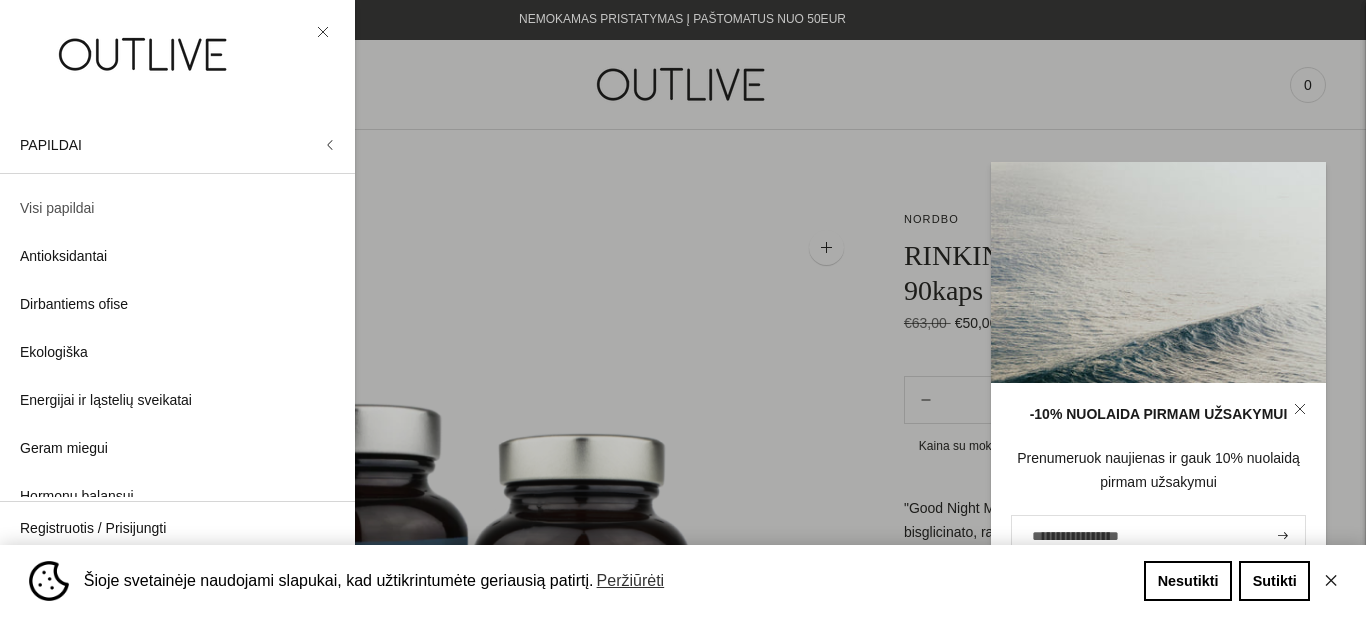 click on "Visi papildai" at bounding box center (57, 209) 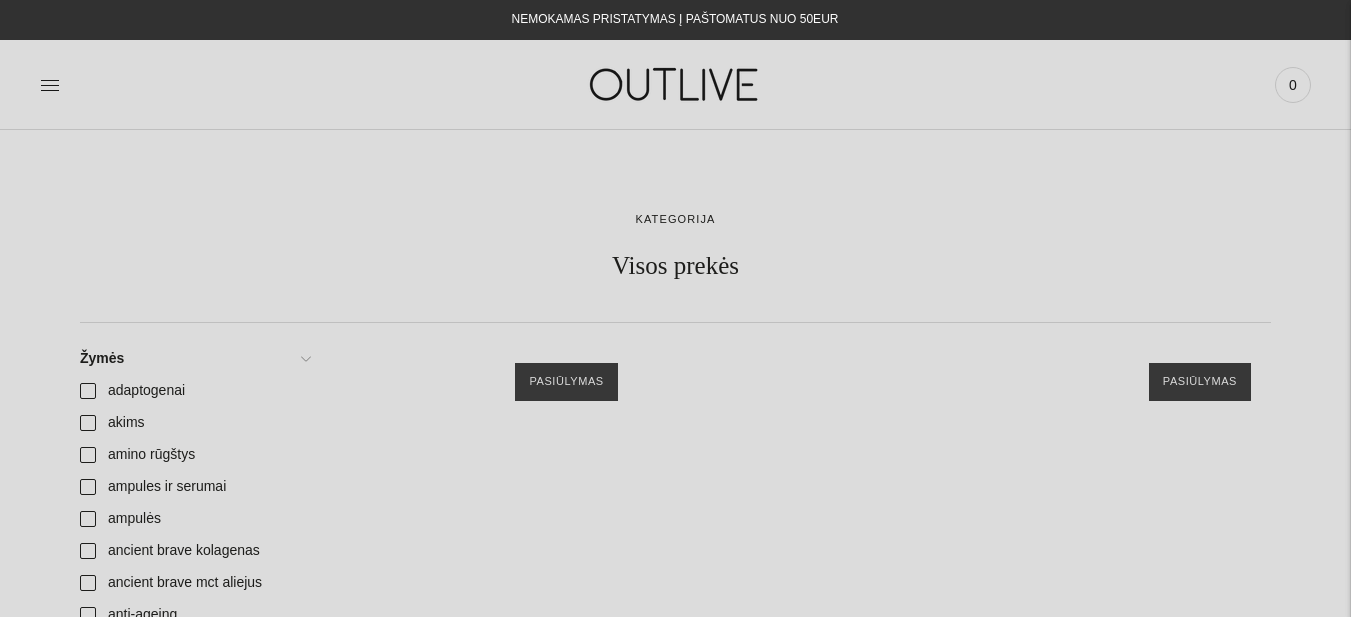 scroll, scrollTop: 0, scrollLeft: 0, axis: both 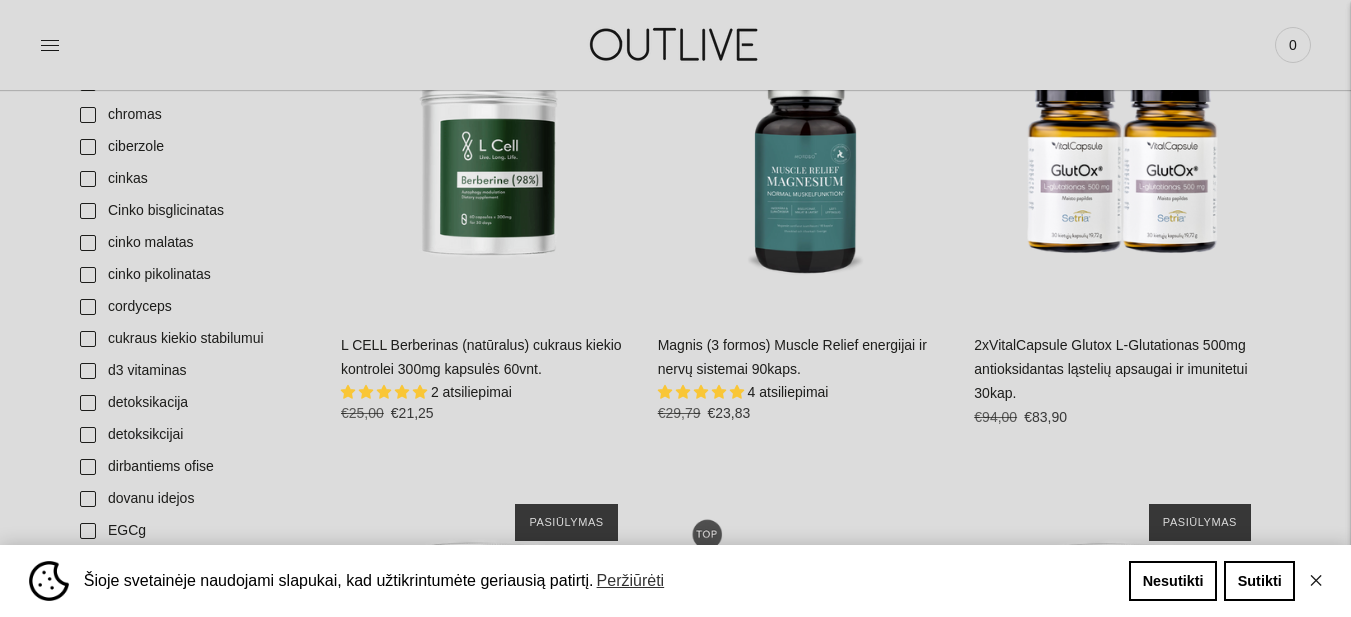 click on "Magnis (3 formos) Muscle Relief energijai ir nervų sistemai 90kaps." at bounding box center (792, 357) 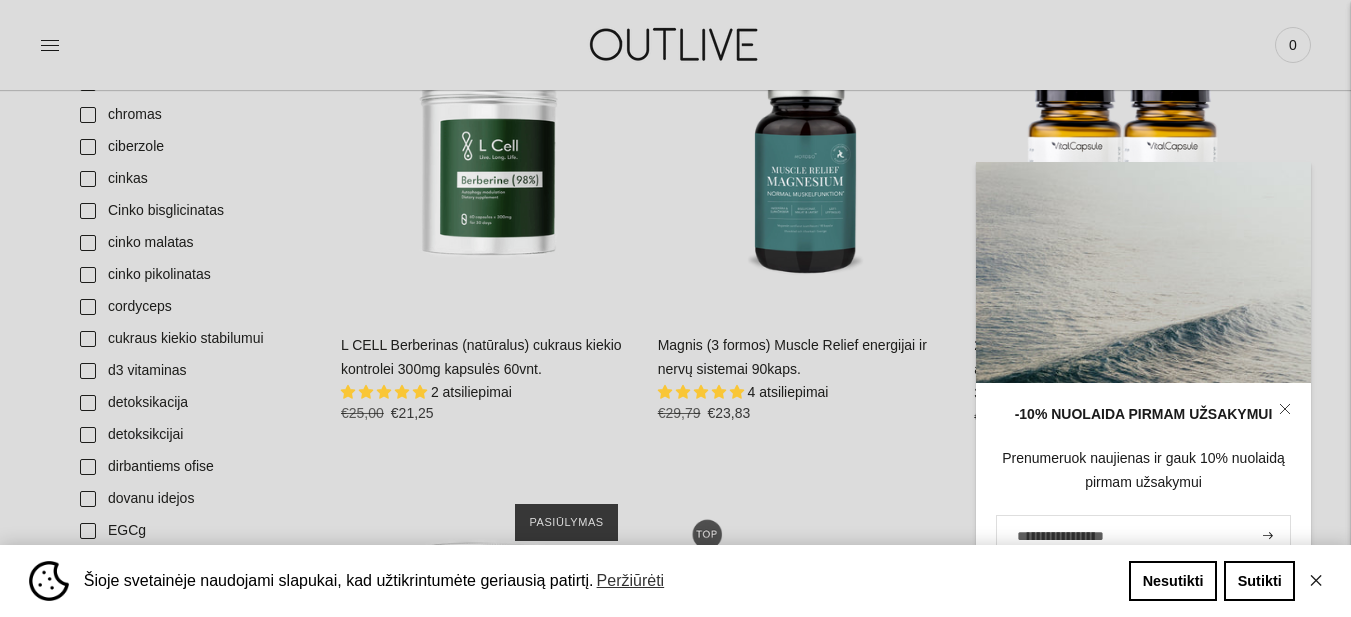 click 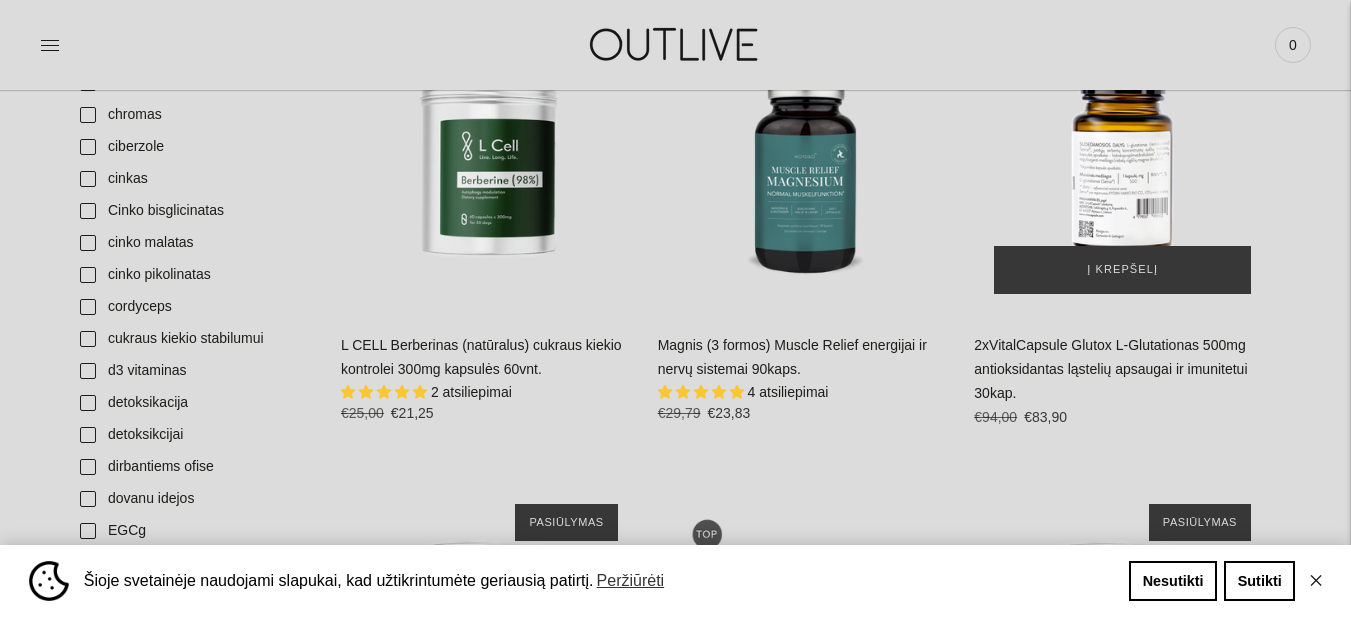 click at bounding box center (1122, 165) 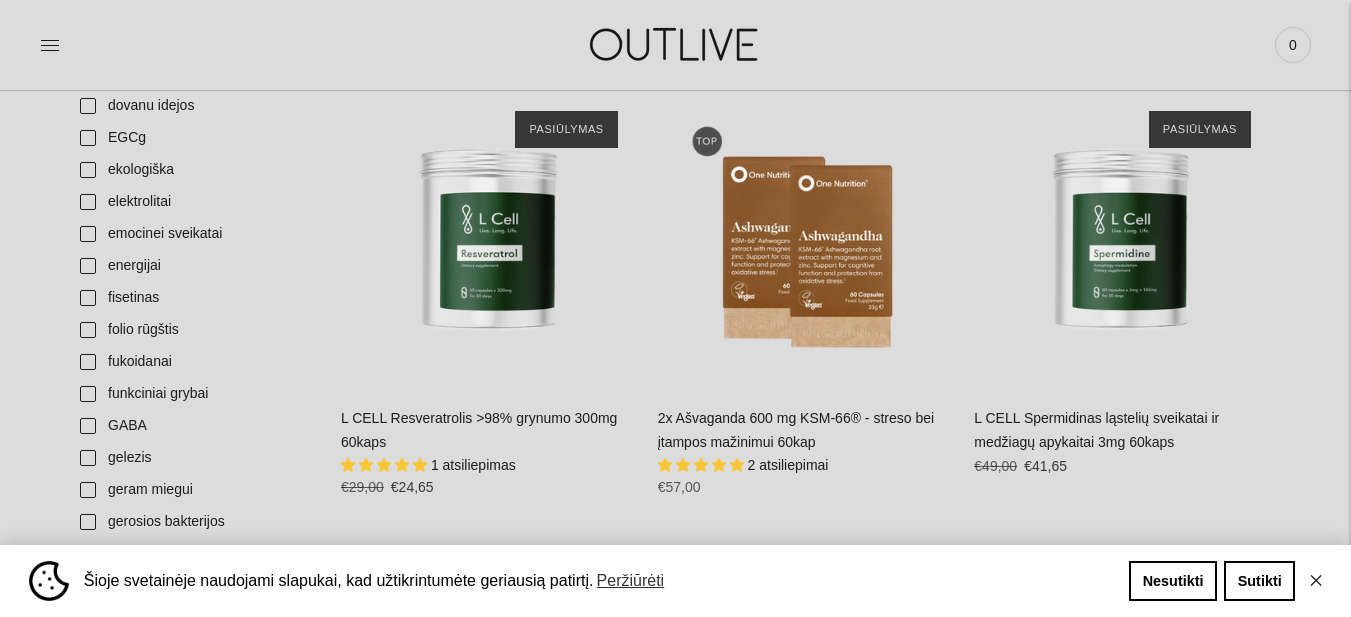 scroll, scrollTop: 1800, scrollLeft: 0, axis: vertical 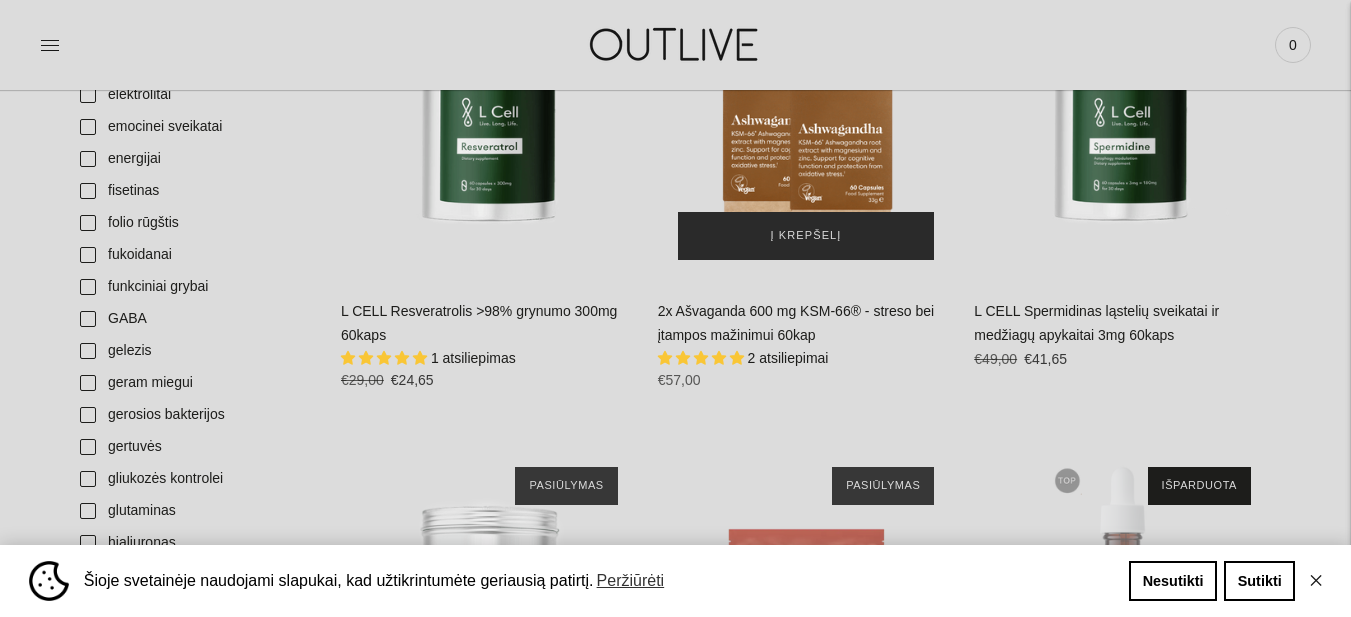 click on "Į krepšelį" at bounding box center [806, 236] 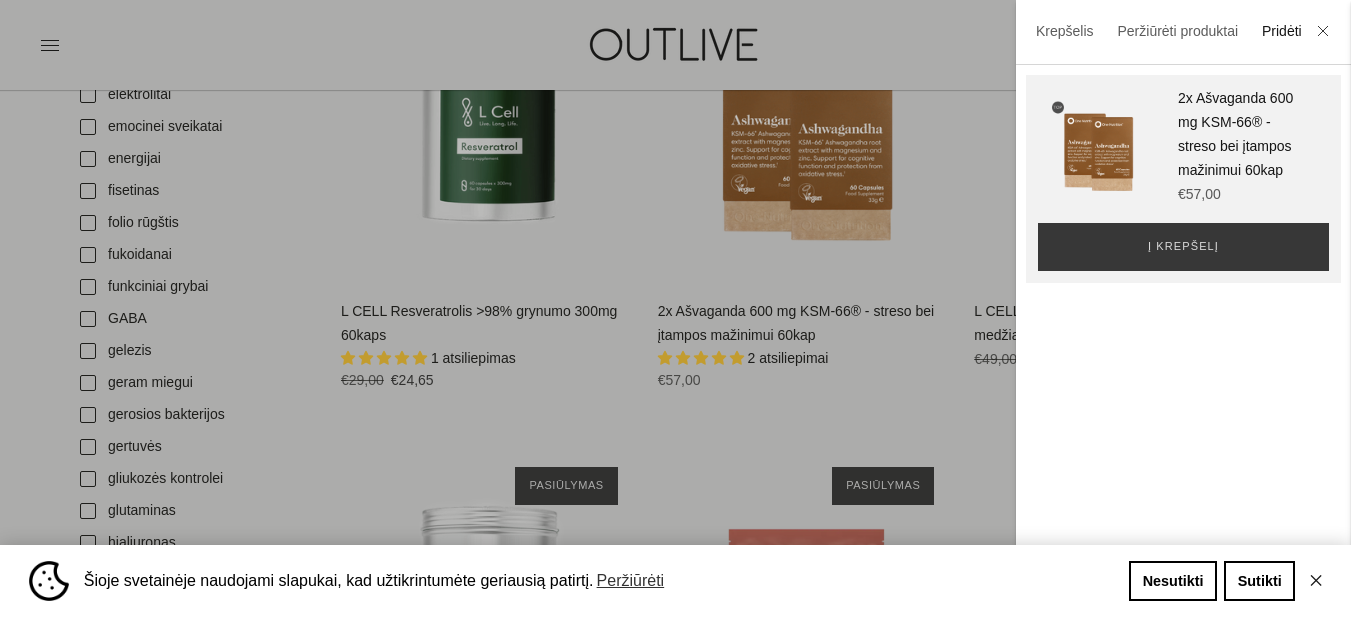 click at bounding box center [675, 308] 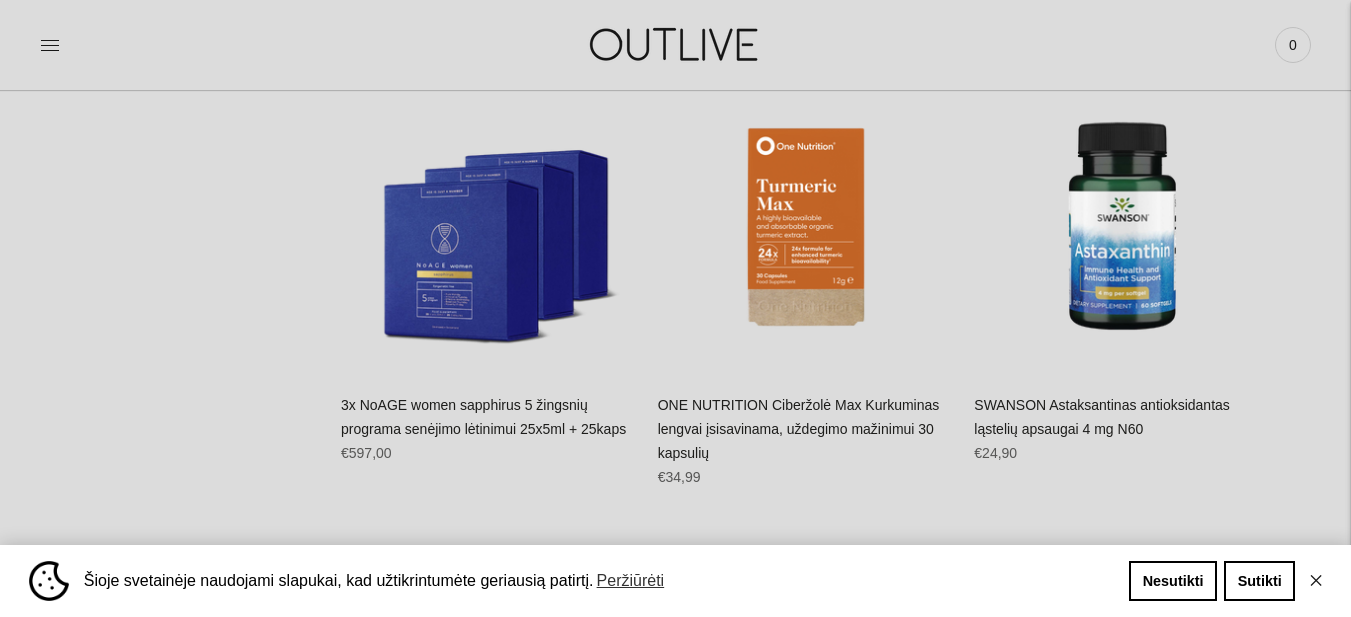 scroll, scrollTop: 8200, scrollLeft: 0, axis: vertical 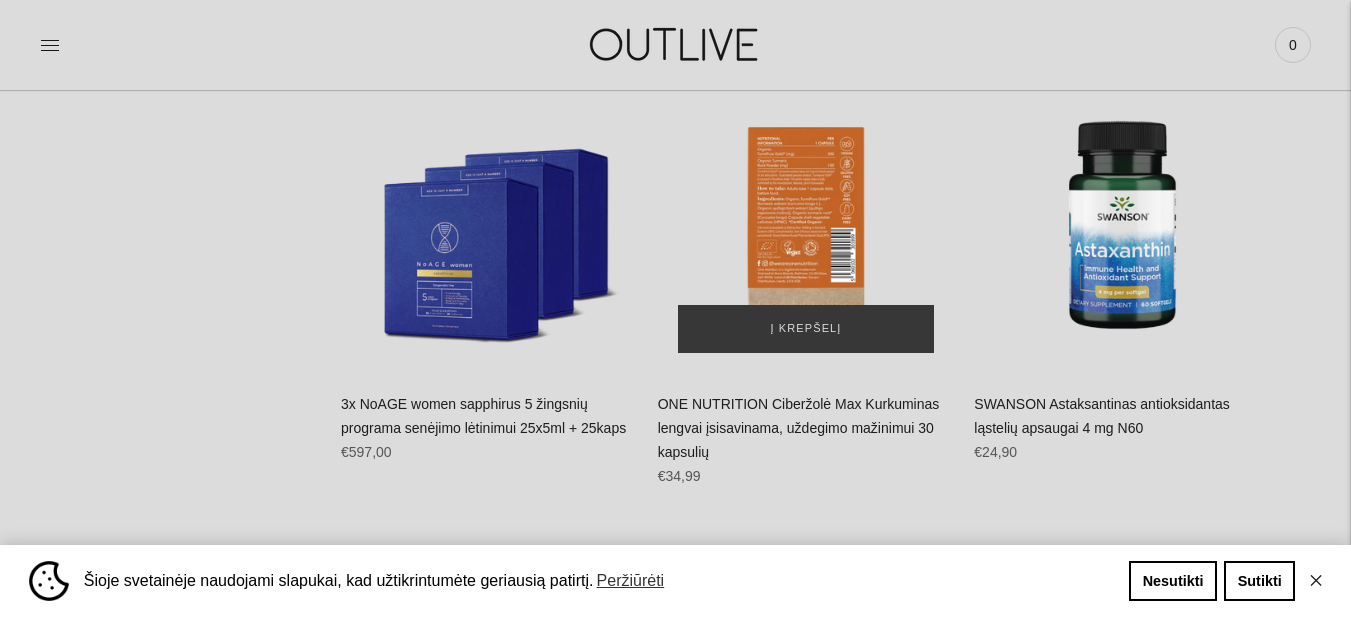click at bounding box center (806, 225) 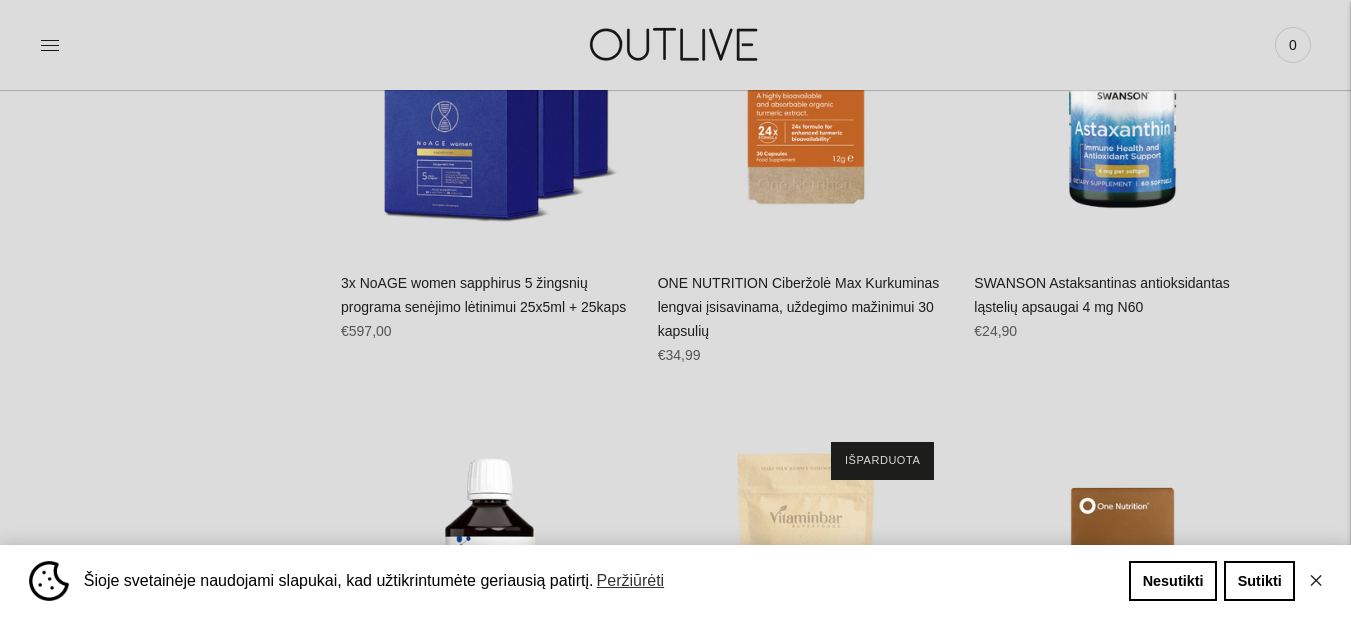 scroll, scrollTop: 8200, scrollLeft: 0, axis: vertical 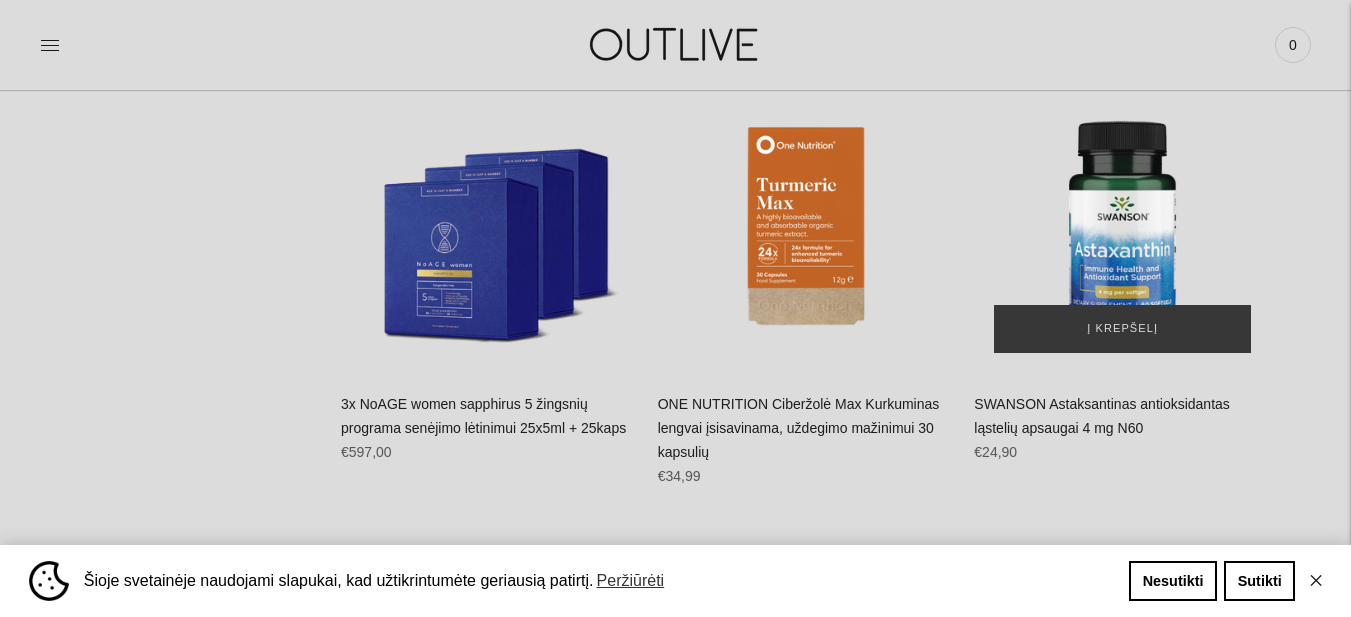 click at bounding box center [1122, 225] 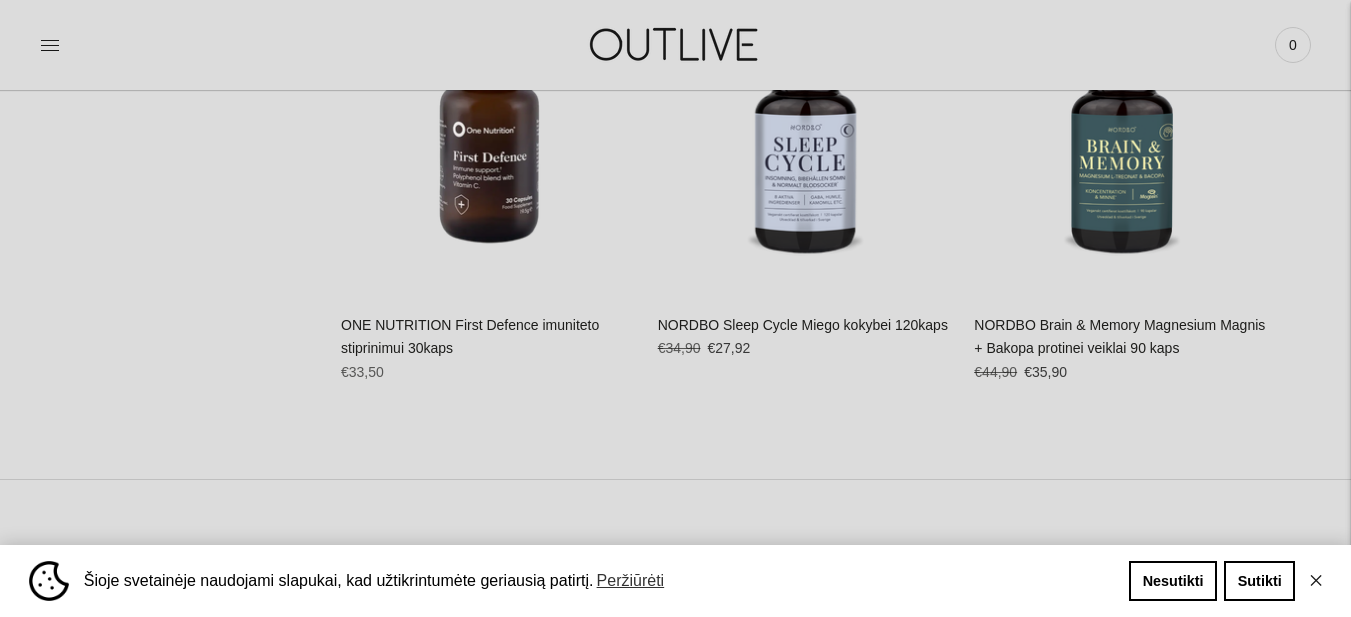scroll, scrollTop: 29000, scrollLeft: 0, axis: vertical 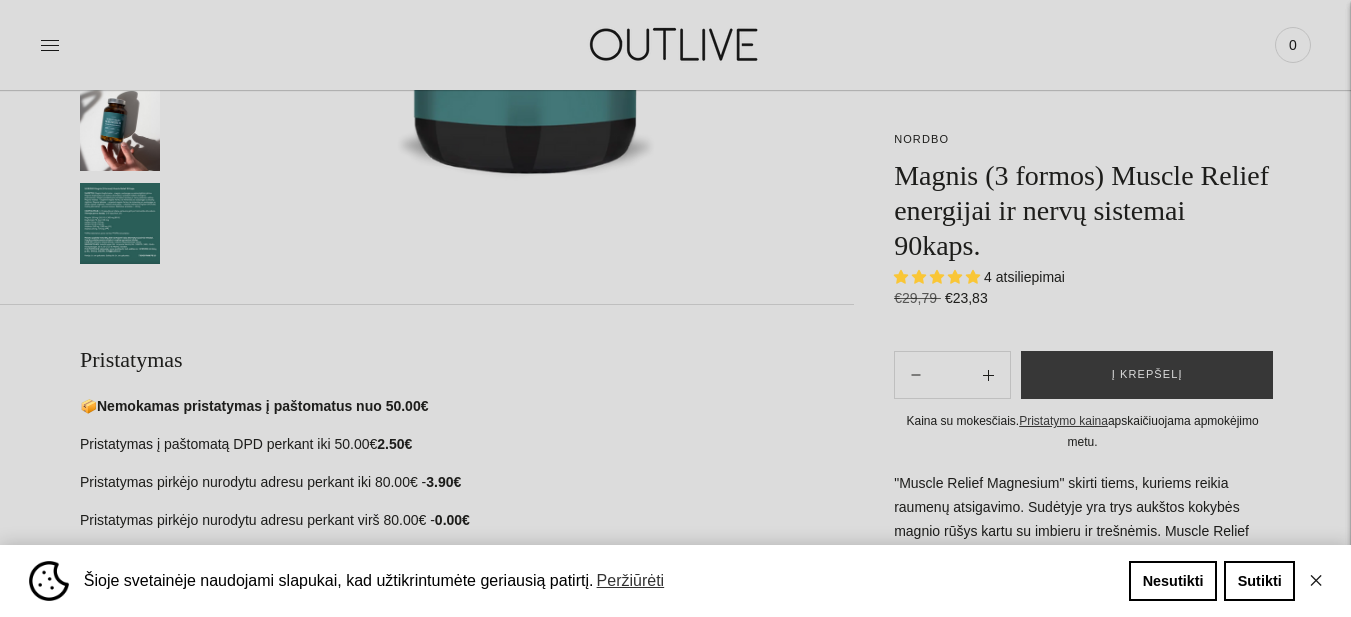 click on "NORDBO
Magnis (3 formos) Muscle Relief energijai ir nervų sistemai 90kaps.
4 atsiliepimai
€29,79
Regular price
€23,83
Unit price
/ per
NORDBO
Magnis (3 formos) Muscle Relief energijai ir nervų sistemai 90kaps.
4 atsiliepimai
€29,79
/" at bounding box center (675, 893) 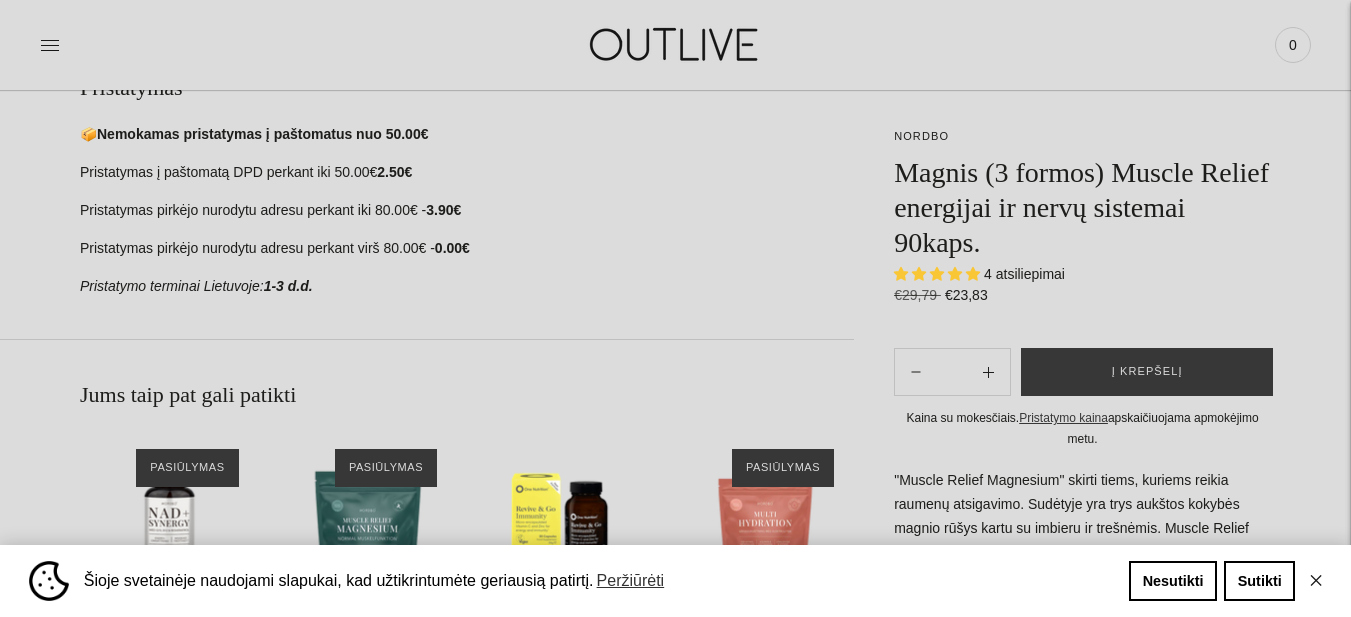 scroll, scrollTop: 1100, scrollLeft: 0, axis: vertical 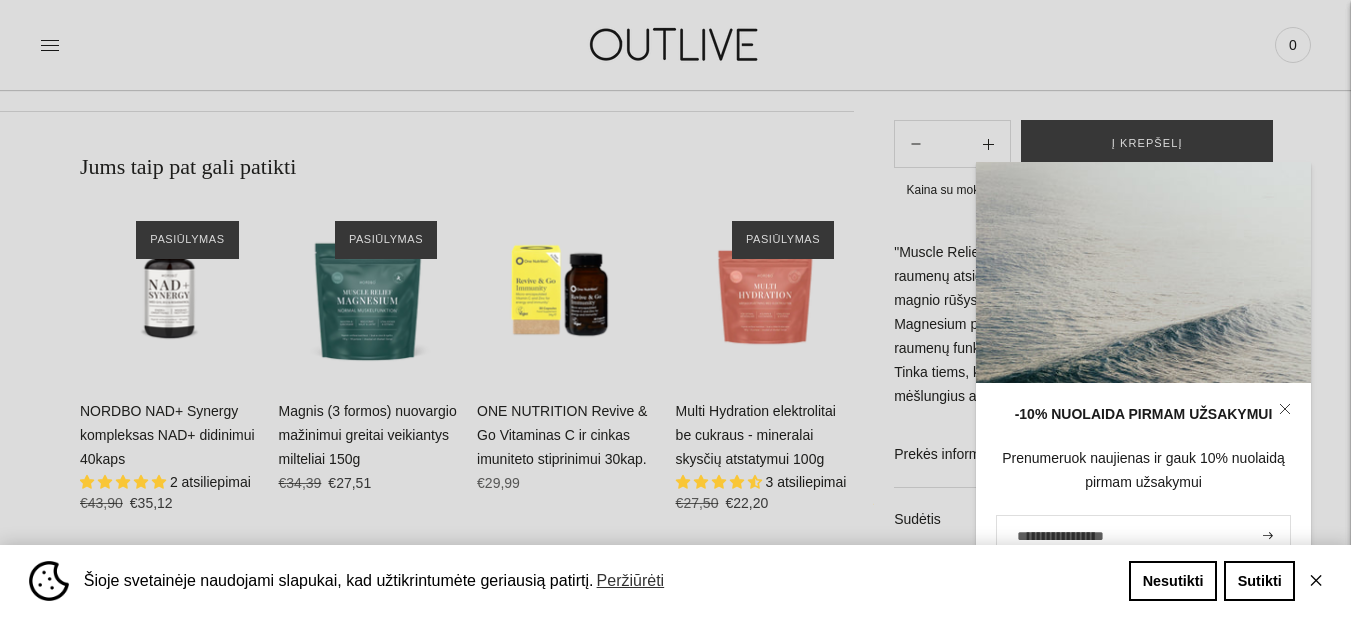 click on "✕" at bounding box center (1316, 581) 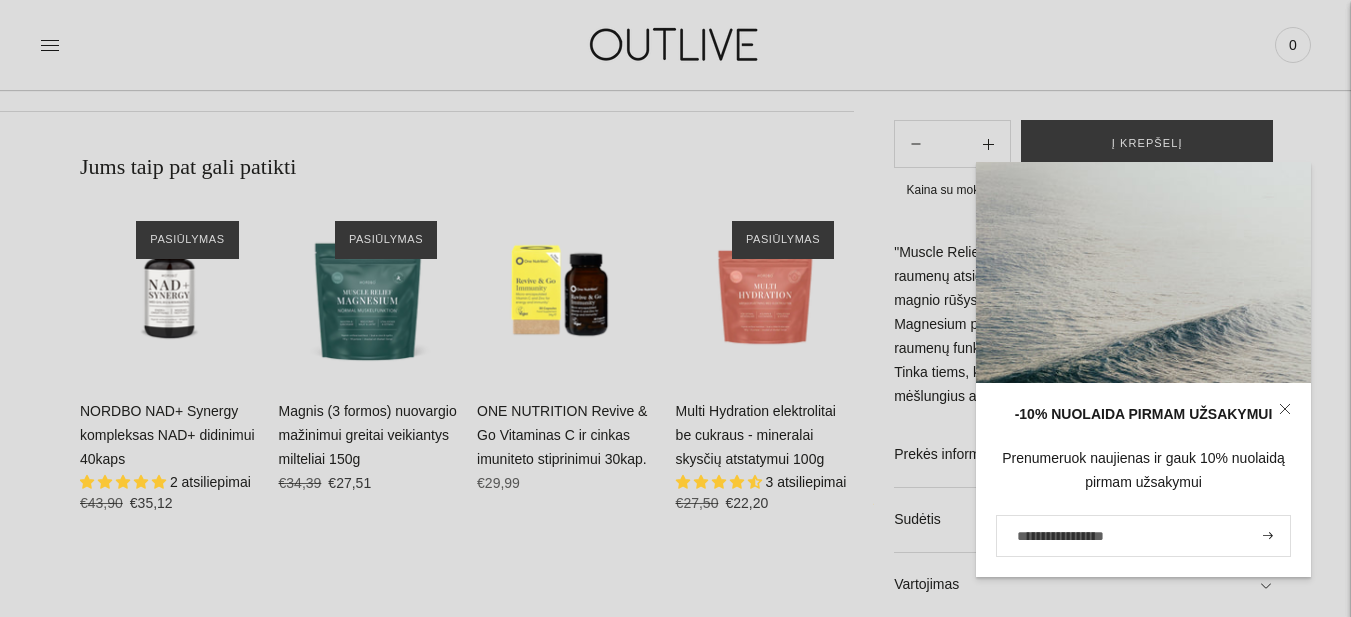 click on "**********" at bounding box center (477, 389) 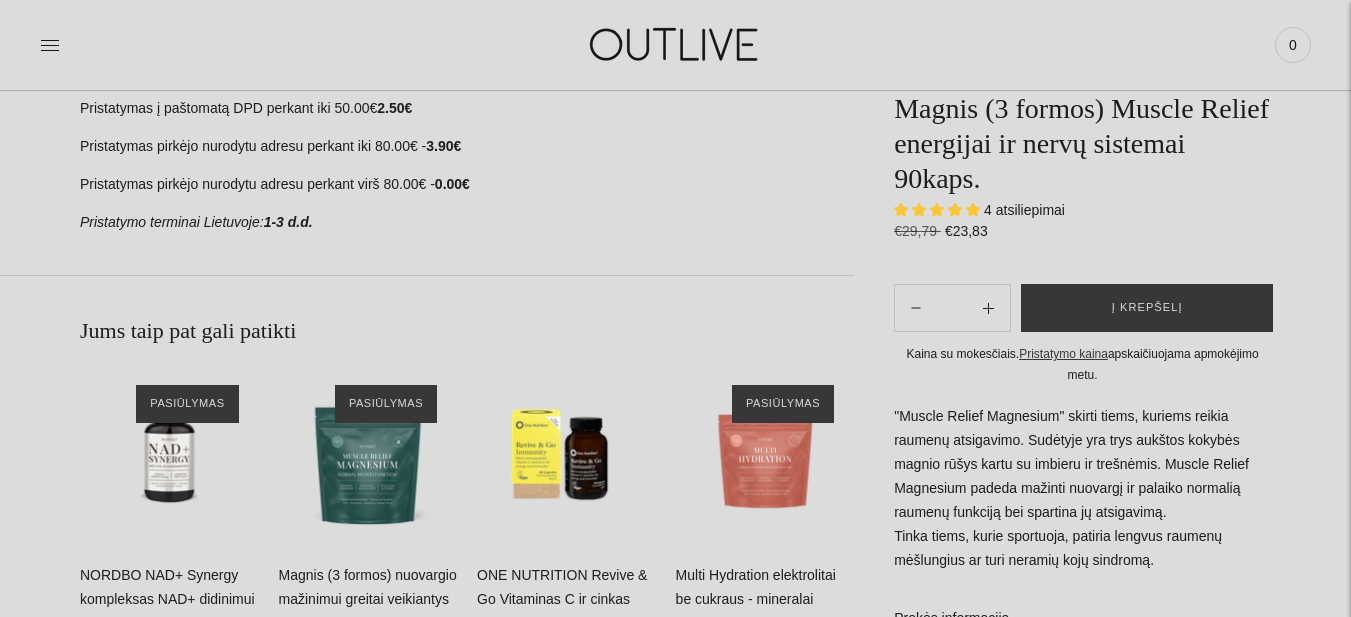 scroll, scrollTop: 600, scrollLeft: 0, axis: vertical 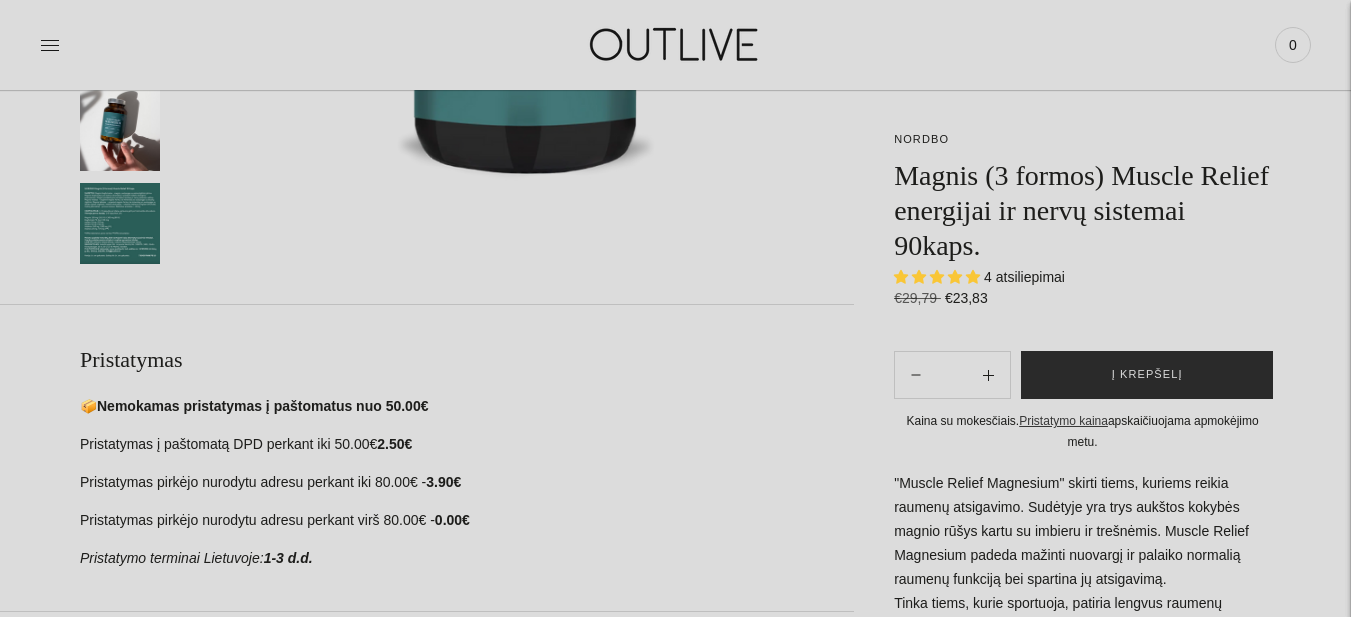 click on "Į krepšelį" at bounding box center (1147, 375) 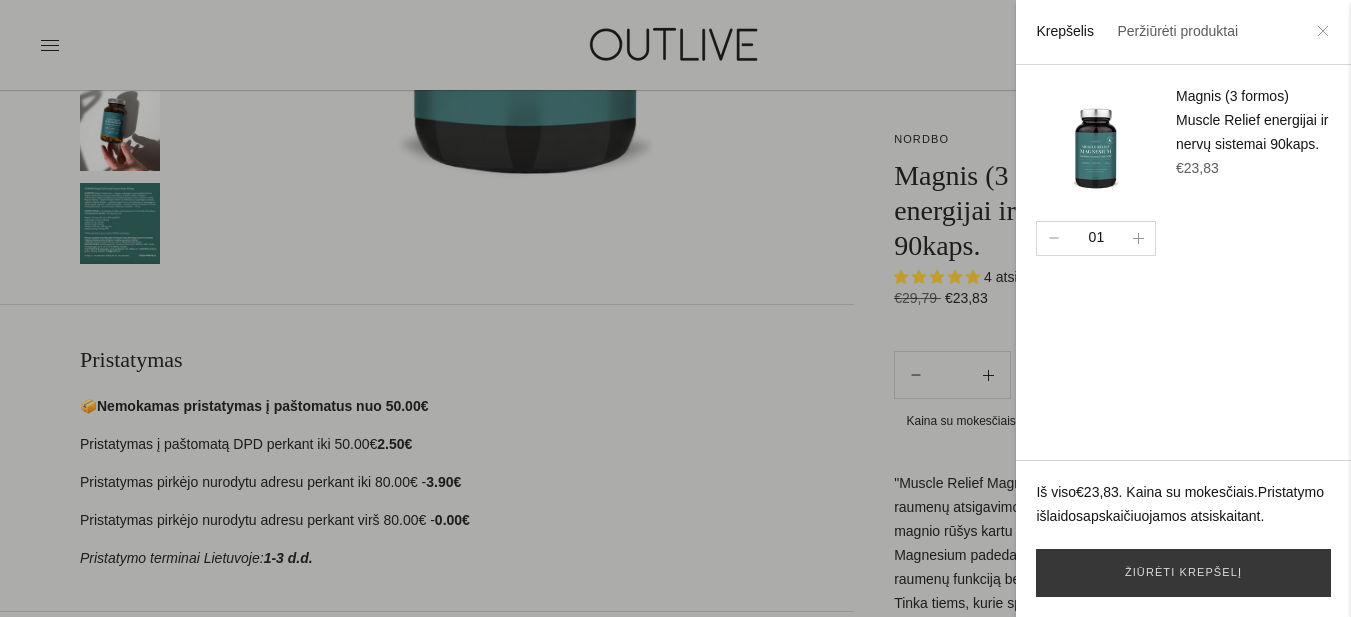 click 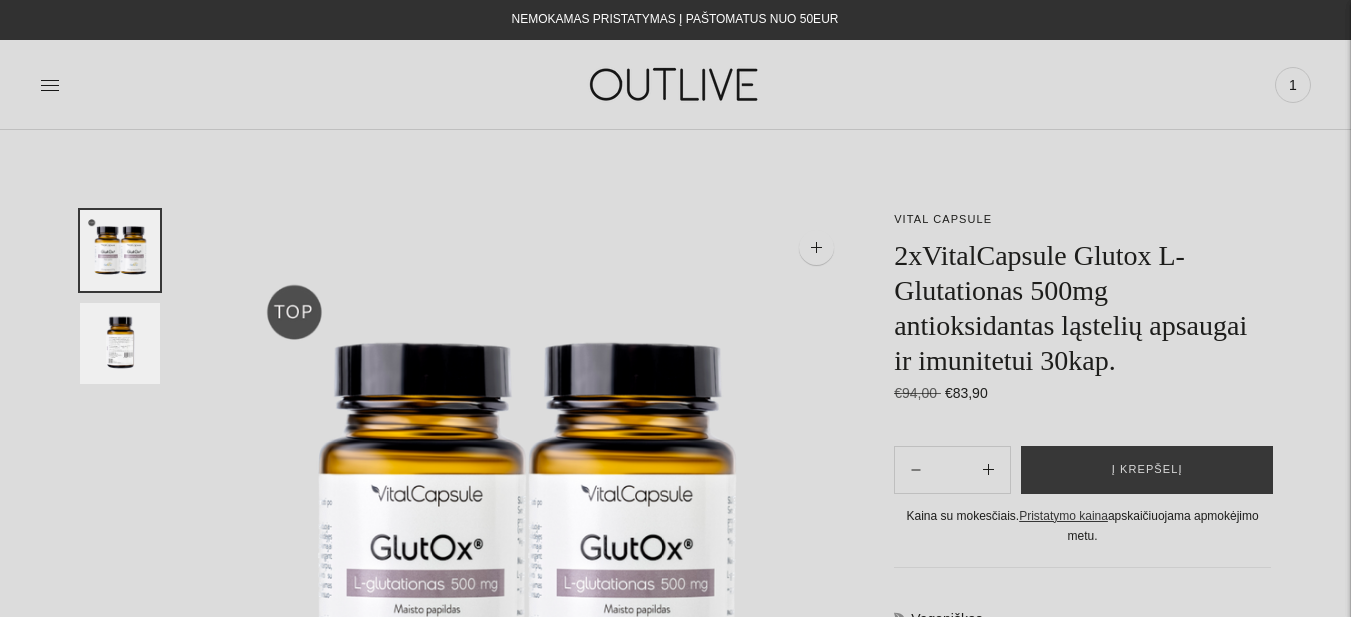 scroll, scrollTop: 0, scrollLeft: 0, axis: both 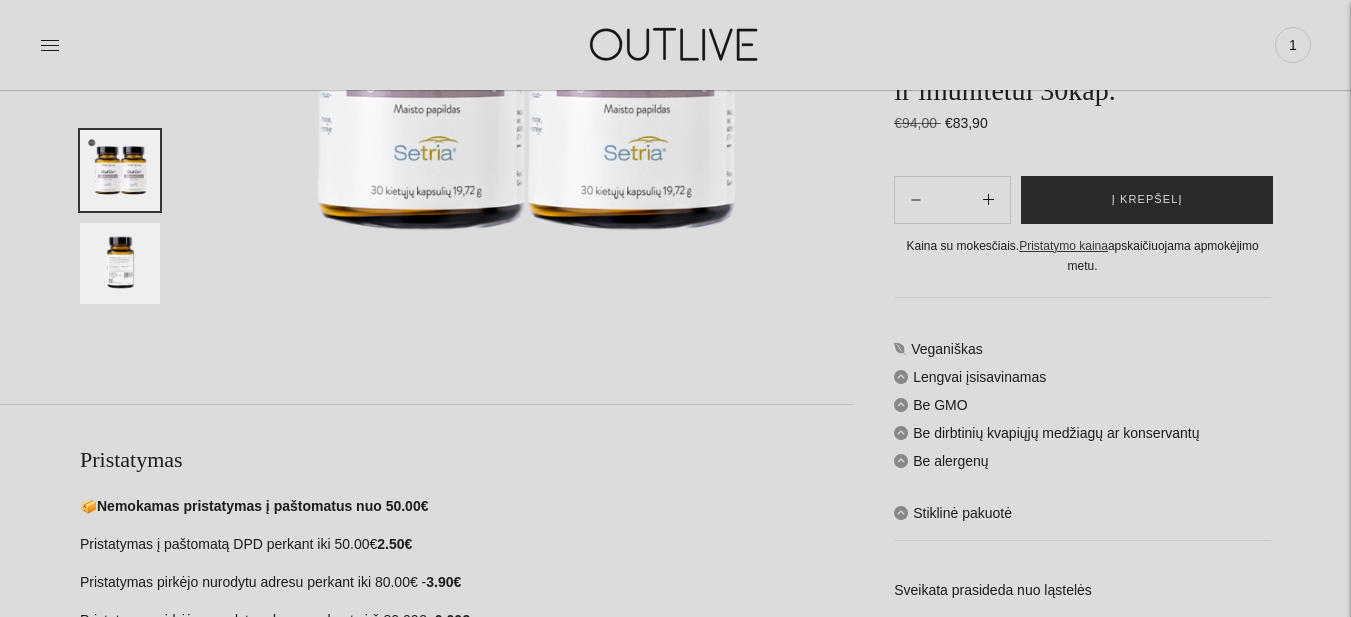 click on "Į krepšelį" at bounding box center (1147, 200) 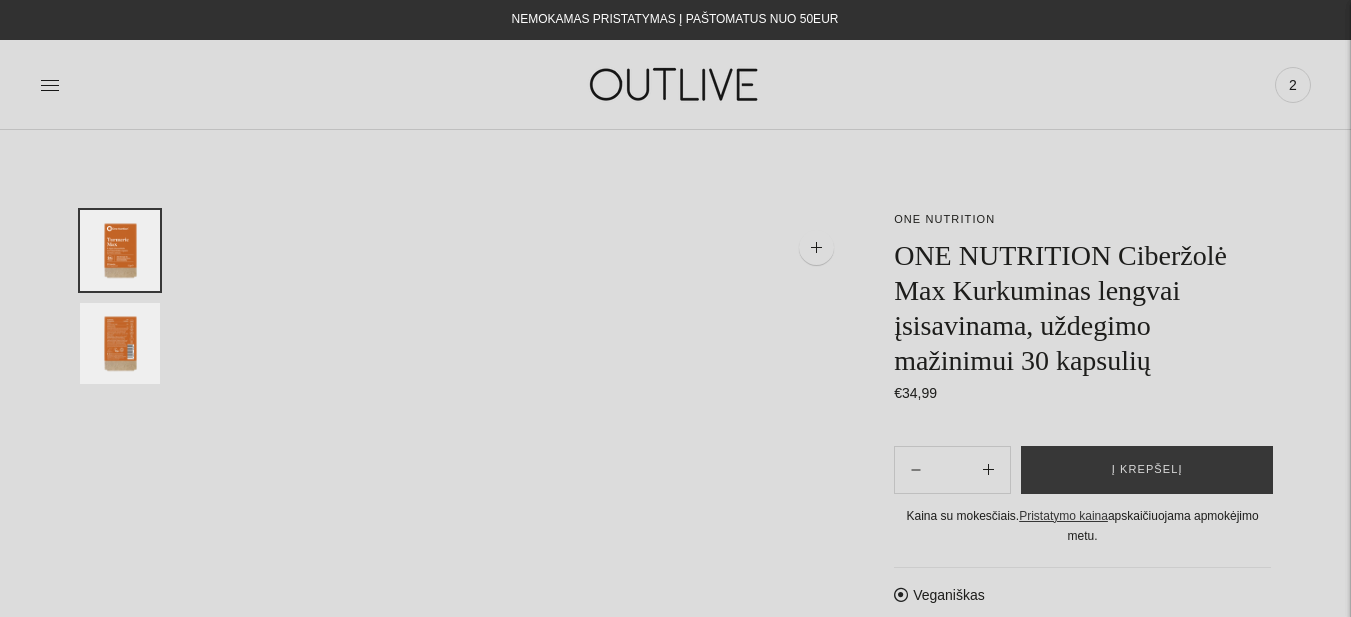 scroll, scrollTop: 0, scrollLeft: 0, axis: both 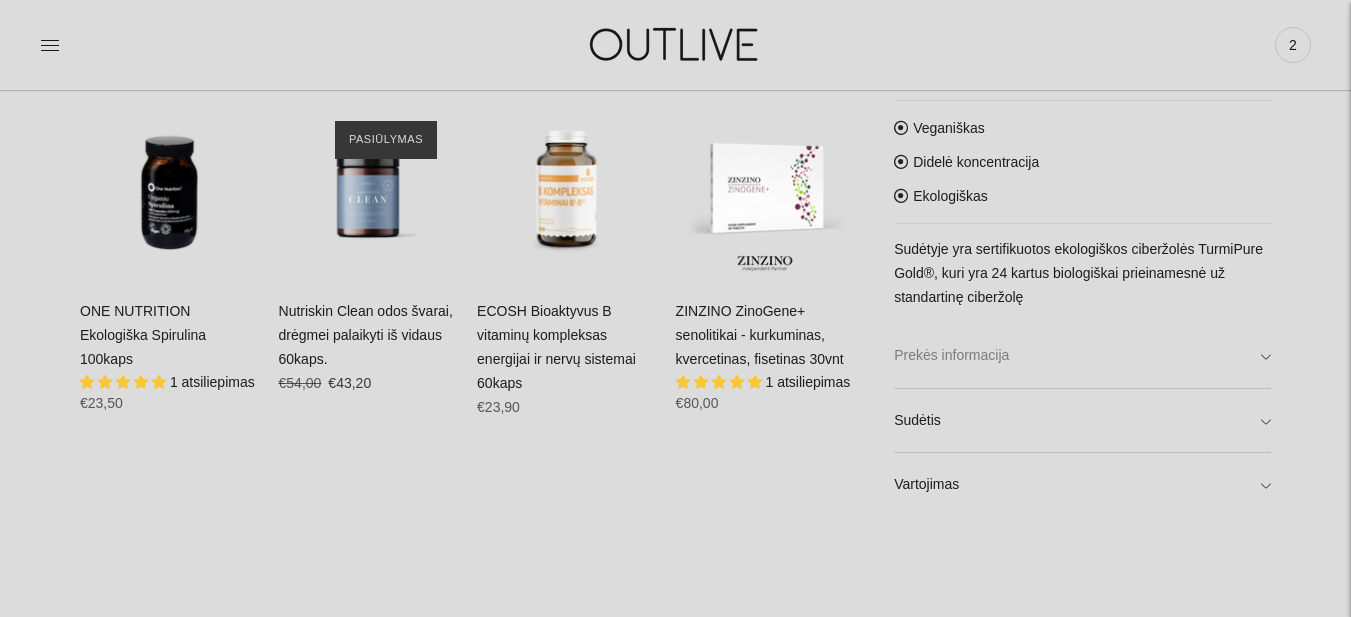 click on "Prekės informacija" at bounding box center [1082, 355] 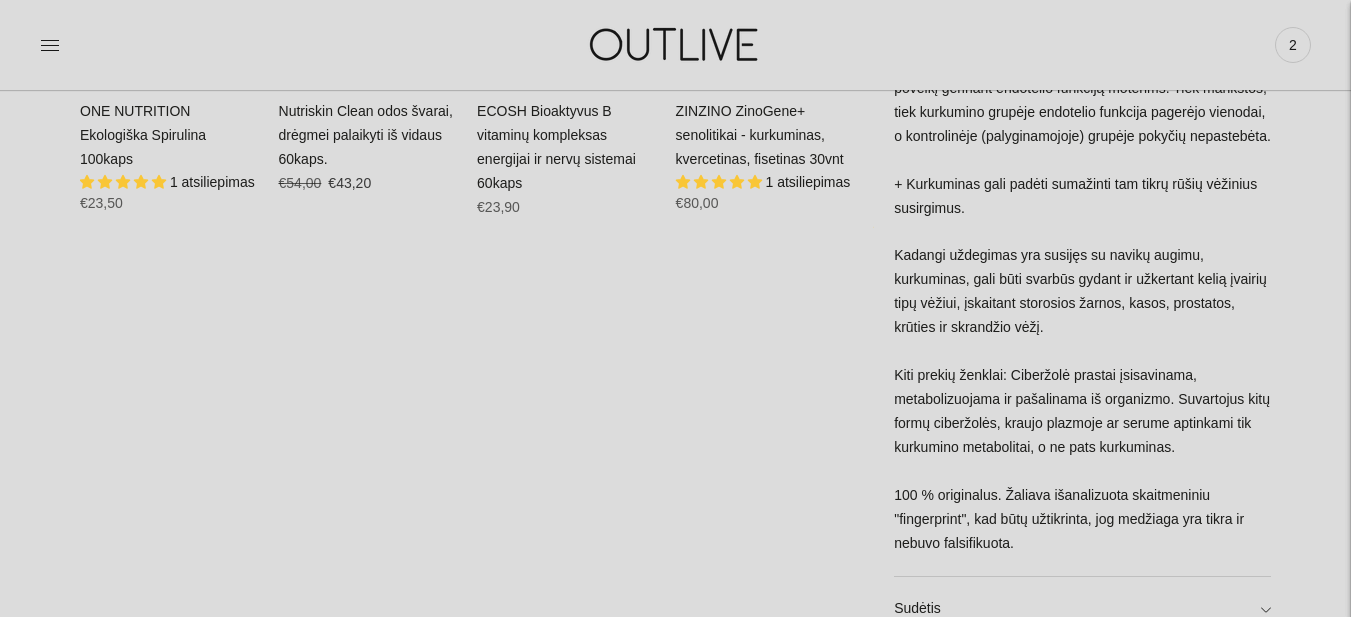 scroll, scrollTop: 1600, scrollLeft: 0, axis: vertical 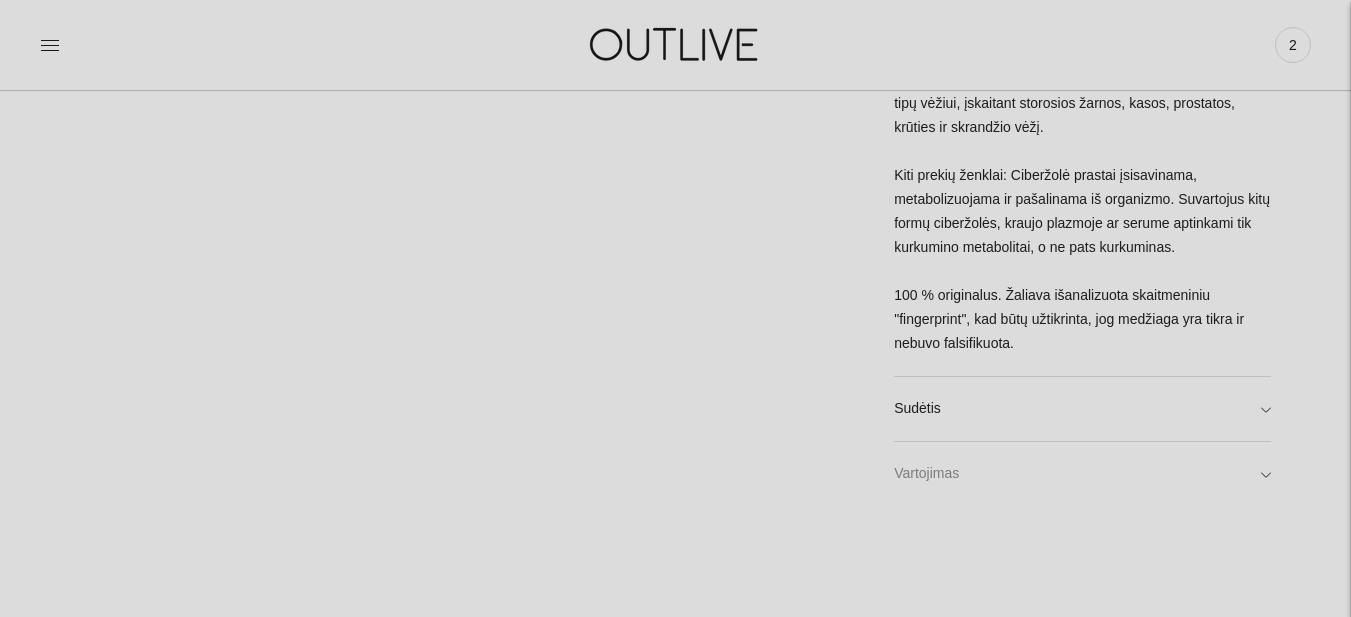 click on "Vartojimas" at bounding box center [1082, 474] 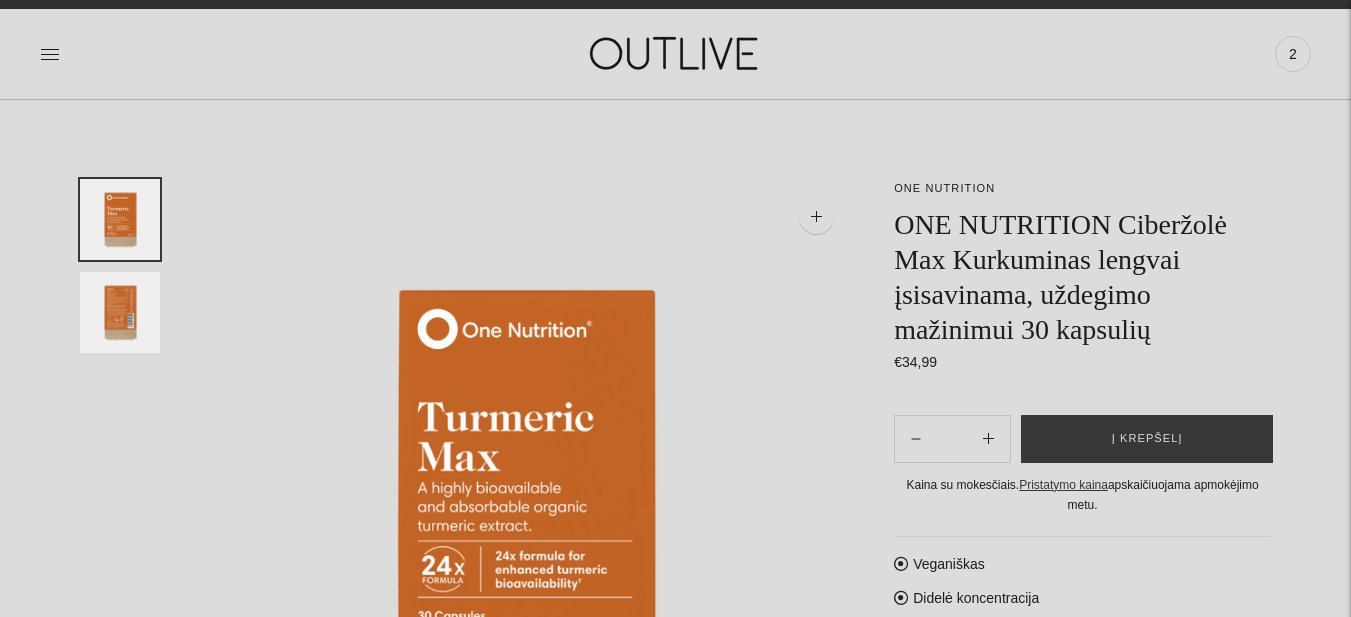 scroll, scrollTop: 0, scrollLeft: 0, axis: both 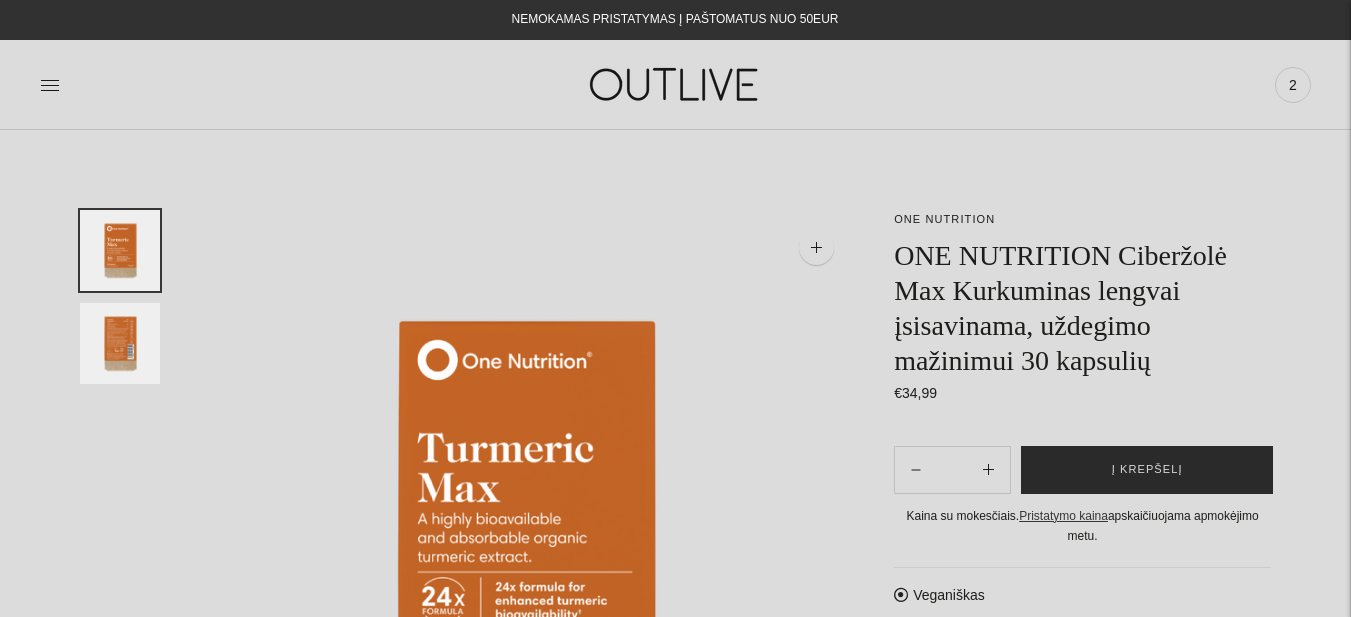 click on "Į krepšelį" at bounding box center [1147, 470] 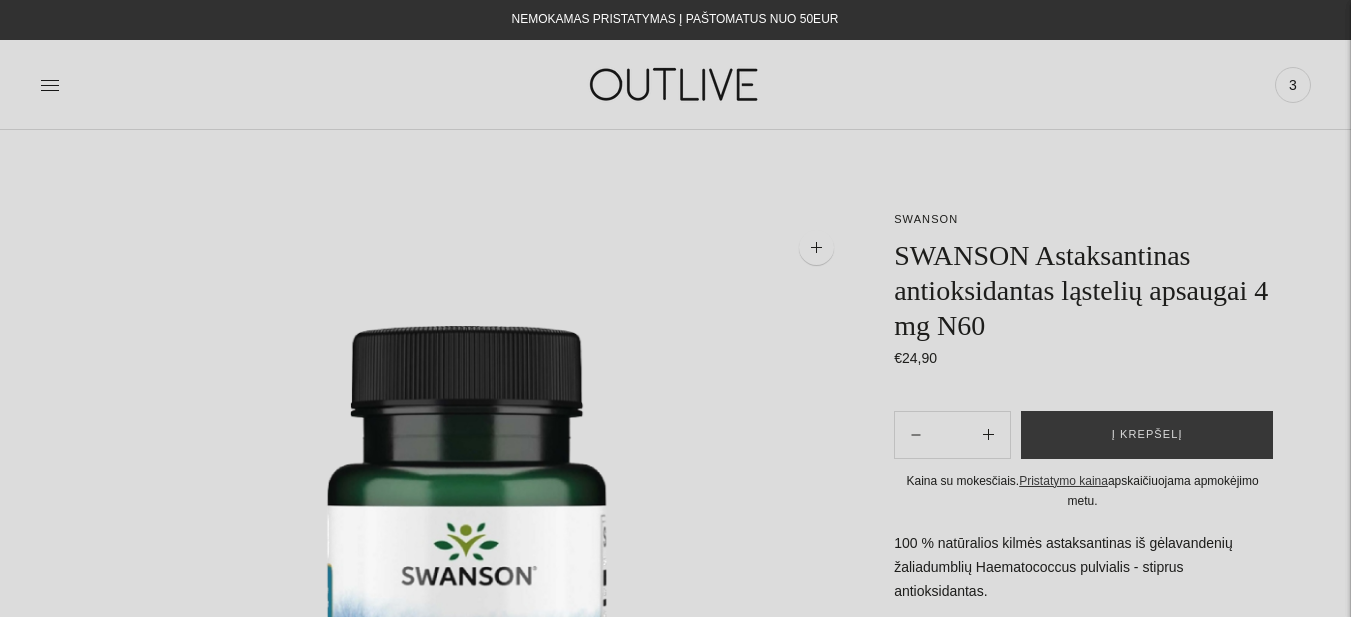 scroll, scrollTop: 0, scrollLeft: 0, axis: both 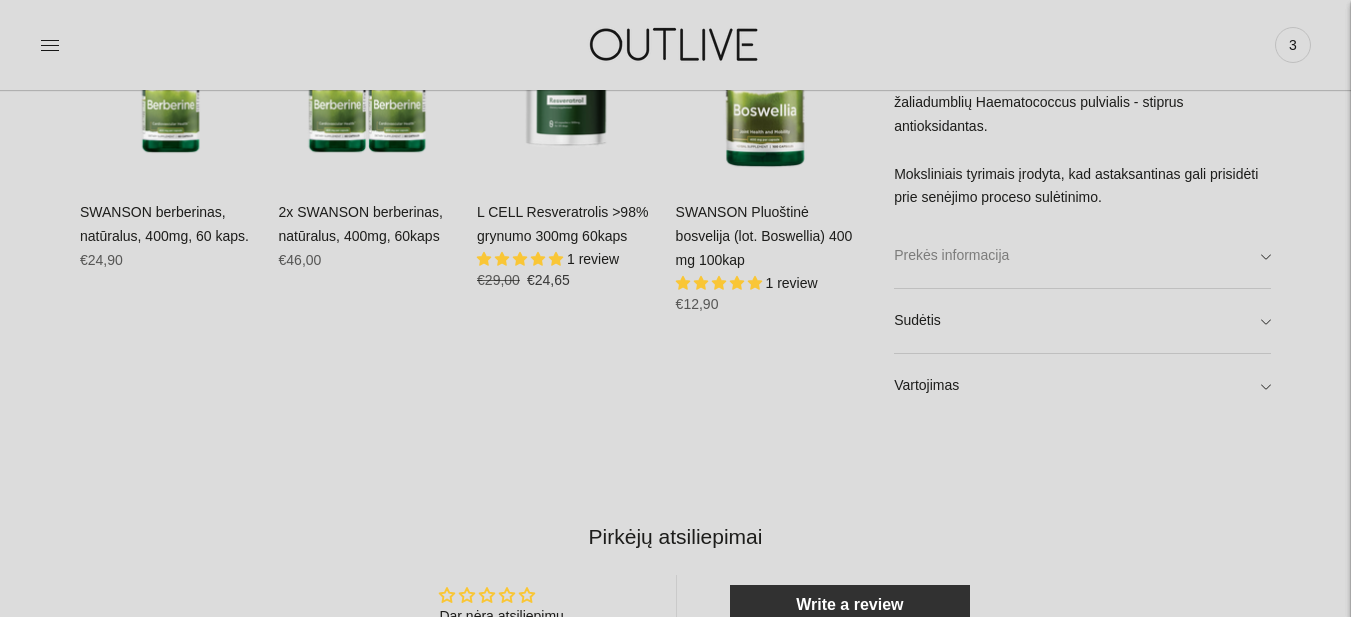 click on "Prekės informacija" at bounding box center (1082, 256) 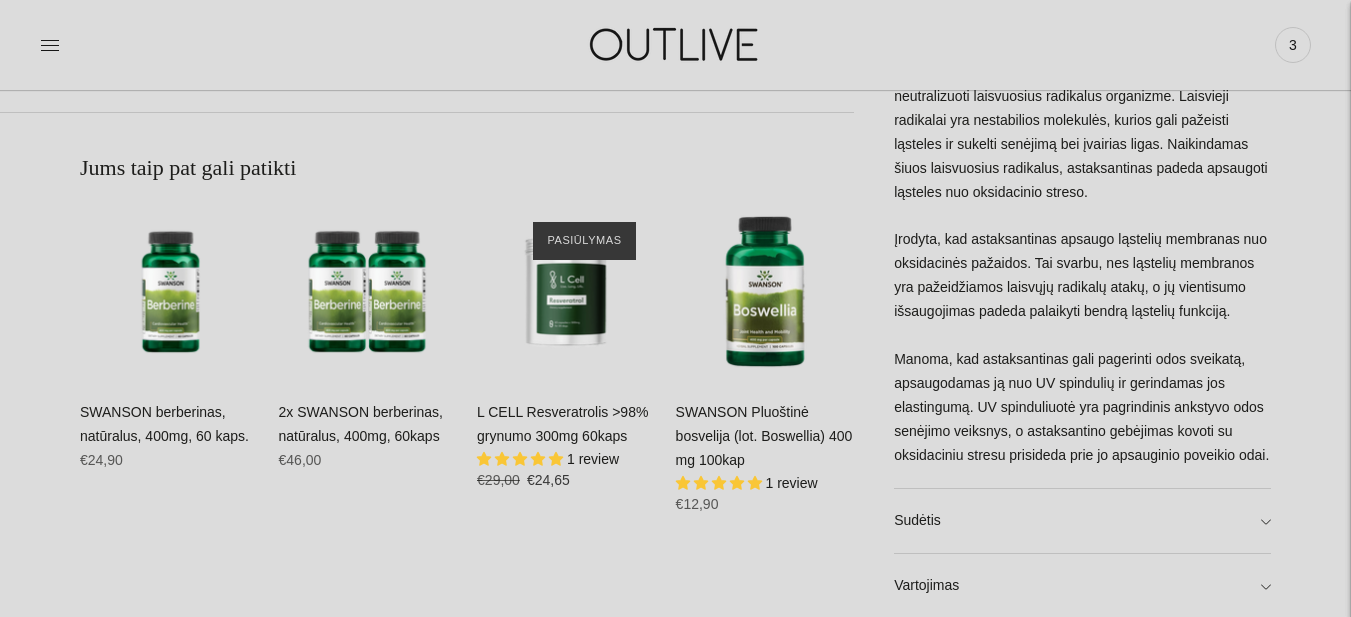scroll, scrollTop: 1319, scrollLeft: 0, axis: vertical 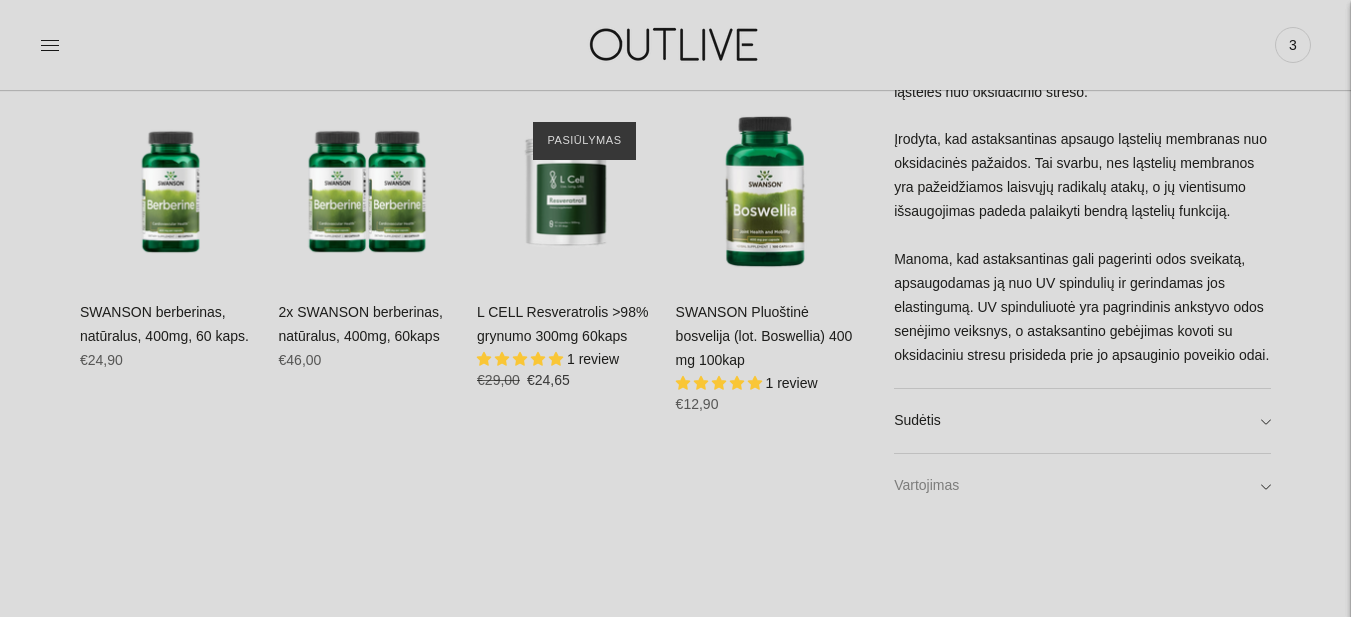 click on "Vartojimas" at bounding box center [1082, 486] 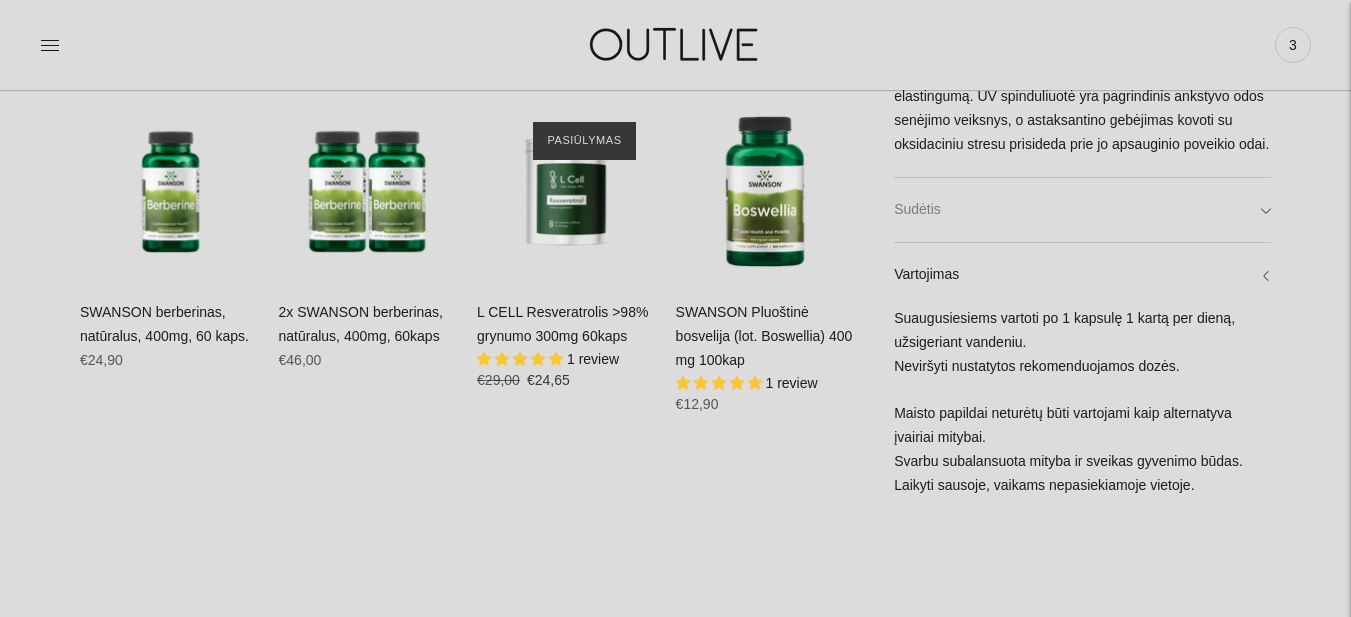click on "Sudėtis" at bounding box center (1082, 210) 